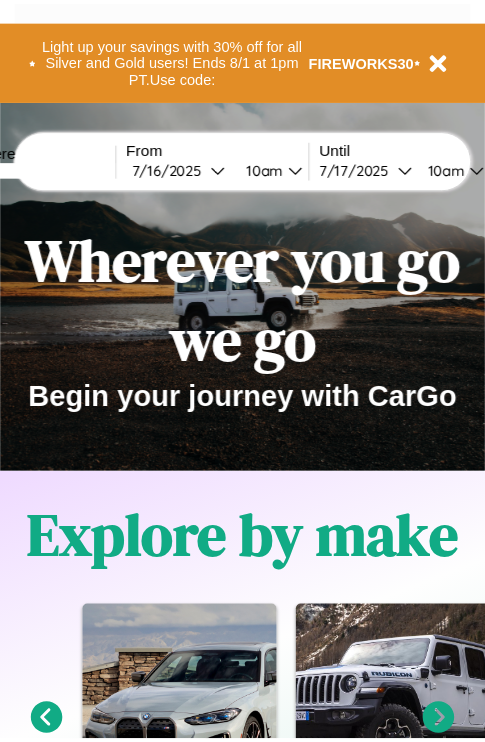 scroll, scrollTop: 0, scrollLeft: 0, axis: both 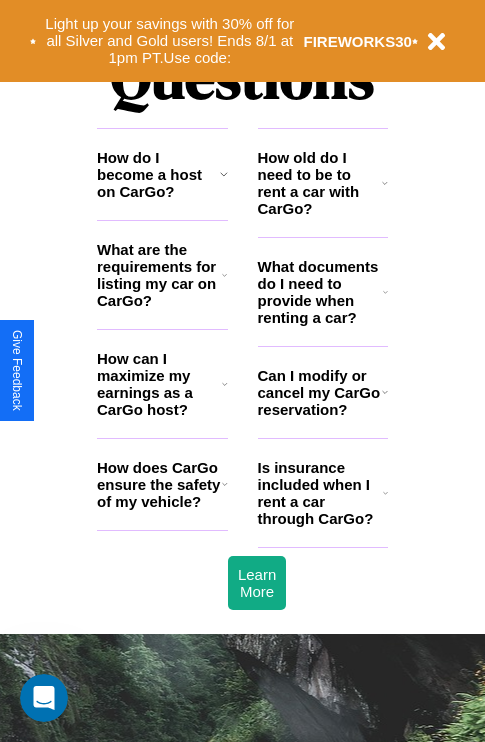 click 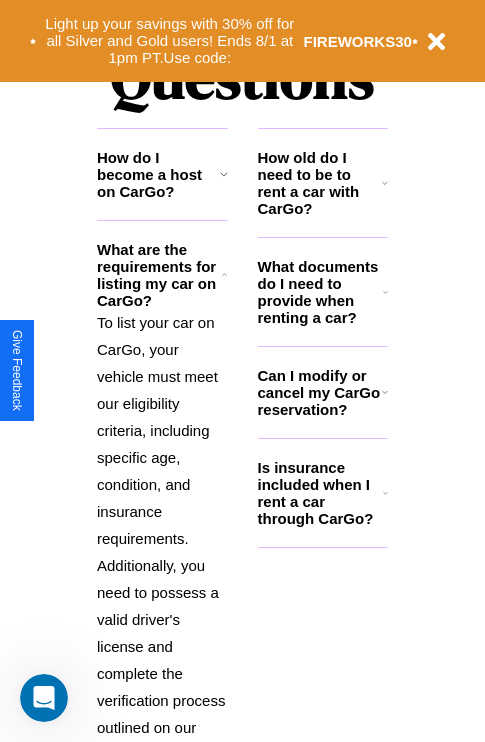 click on "Can I modify or cancel my CarGo reservation?" at bounding box center [320, 392] 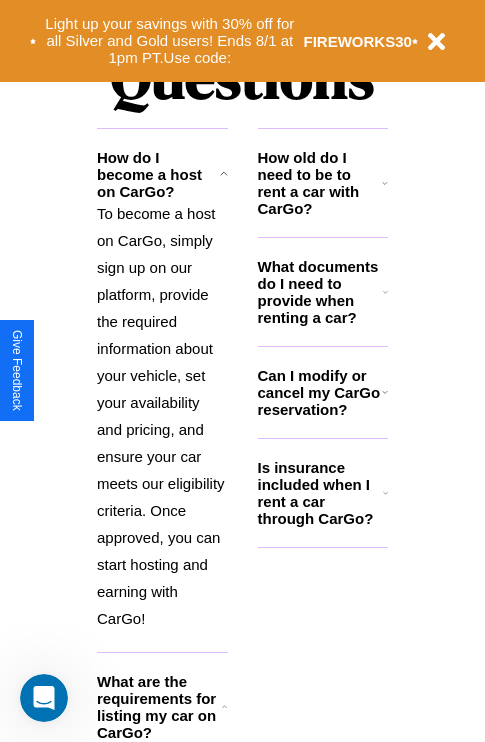 click on "Can I modify or cancel my CarGo reservation?" at bounding box center (320, 392) 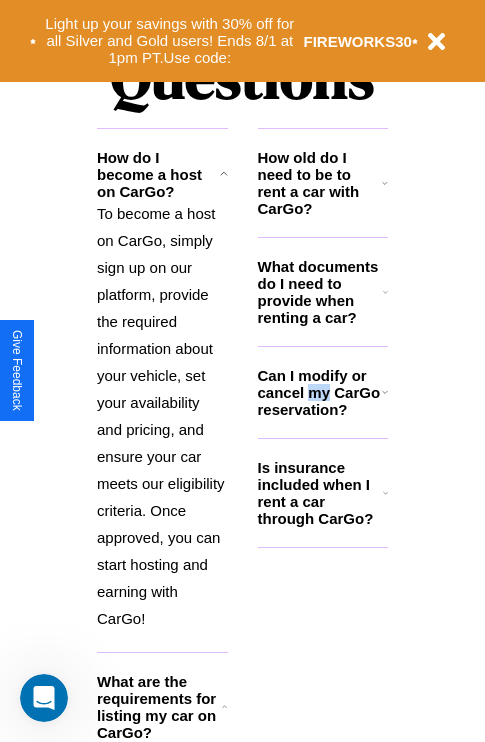 scroll, scrollTop: 3136, scrollLeft: 0, axis: vertical 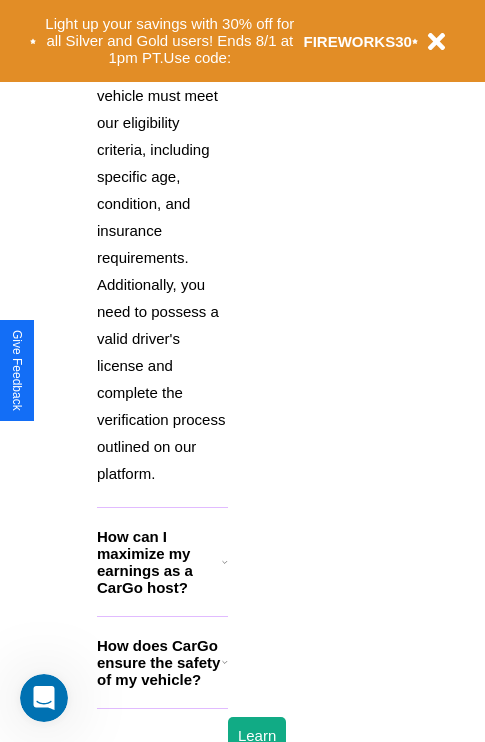 click on "How does CarGo ensure the safety of my vehicle?" at bounding box center [159, 662] 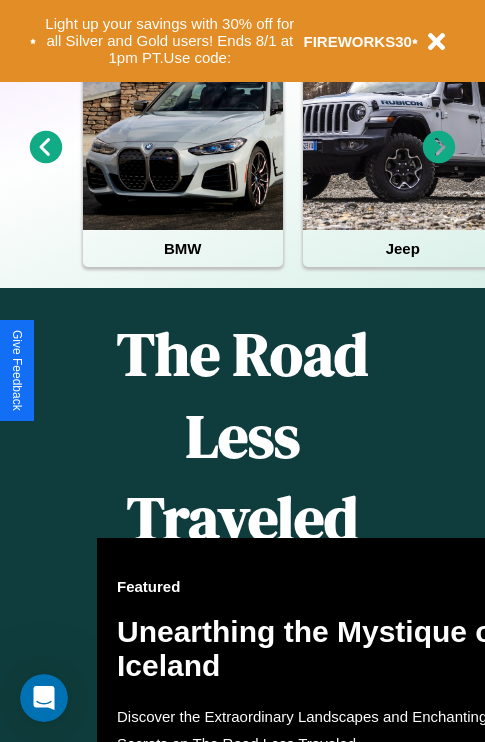 scroll, scrollTop: 308, scrollLeft: 0, axis: vertical 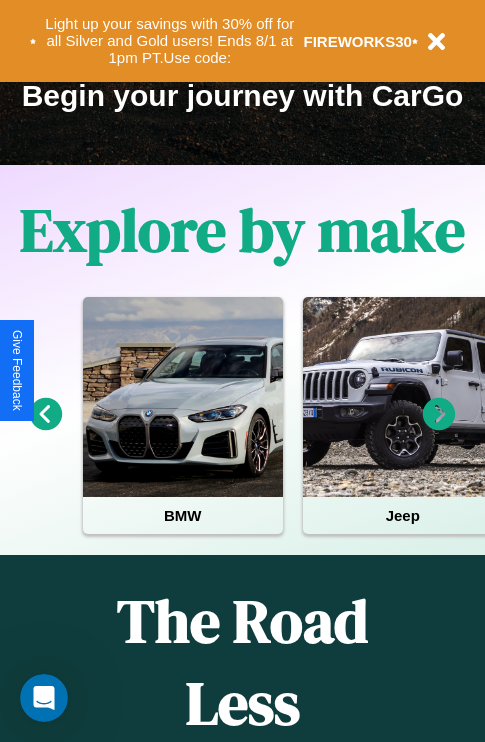 click 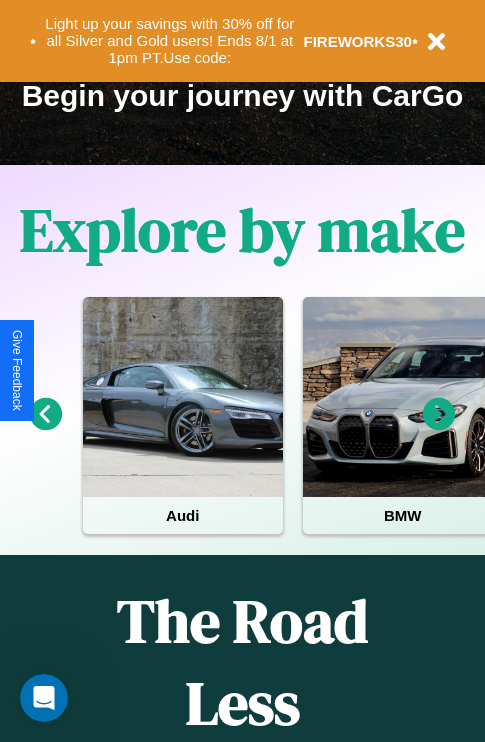 click 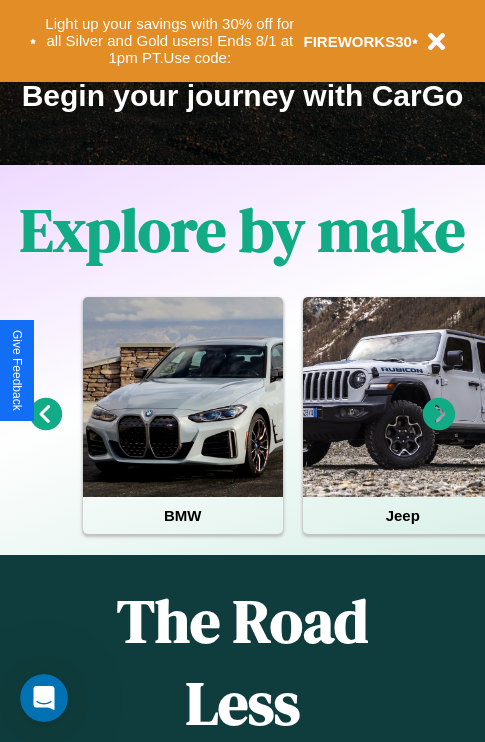 click 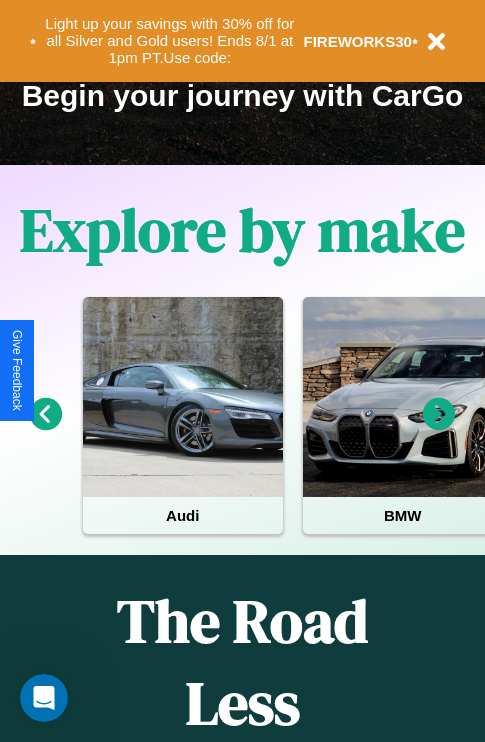 click 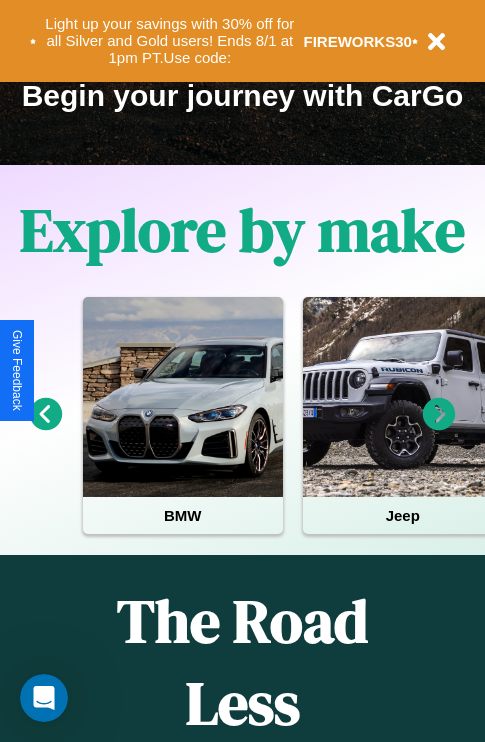 click 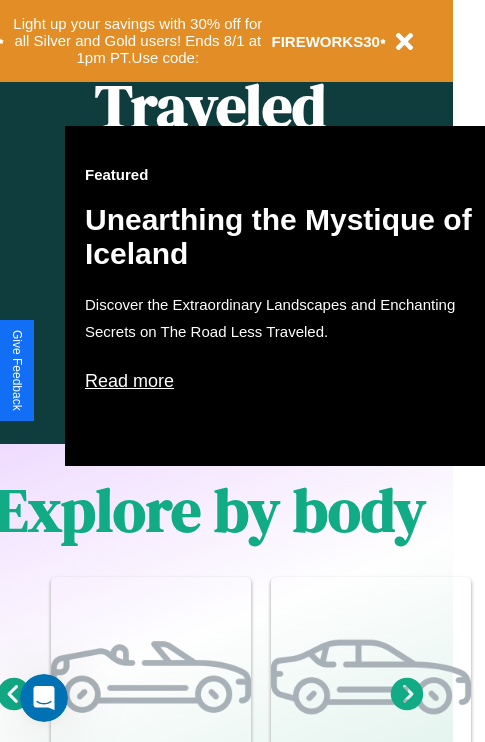scroll, scrollTop: 997, scrollLeft: 32, axis: both 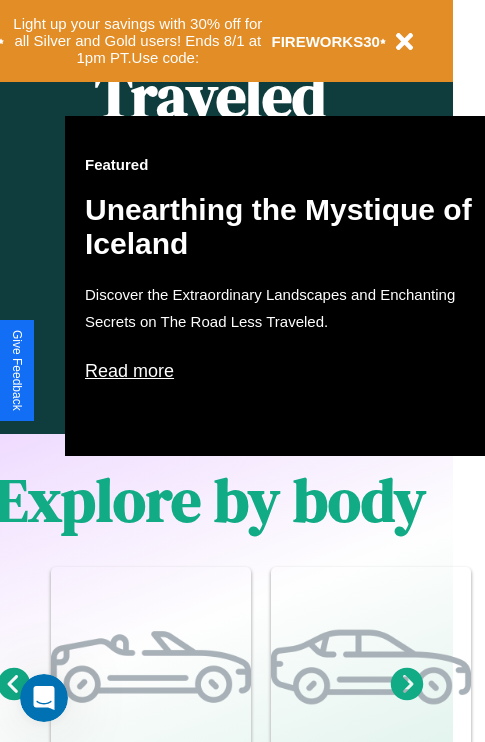 click on "Read more" at bounding box center [285, 371] 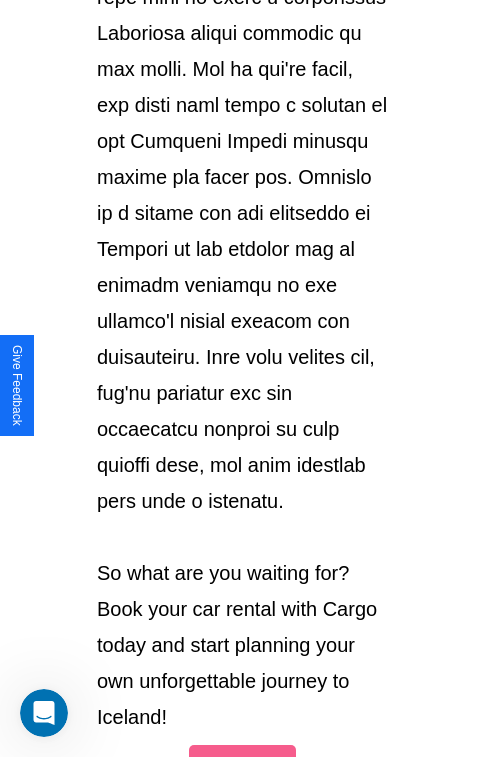scroll, scrollTop: 3458, scrollLeft: 0, axis: vertical 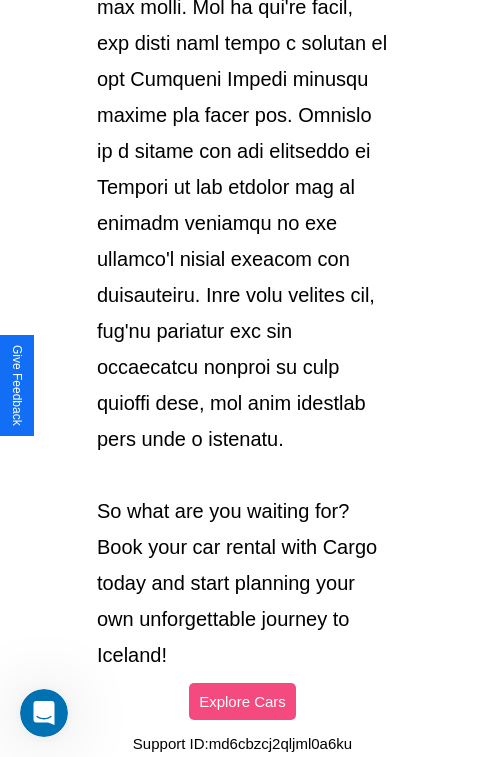 click on "Explore Cars" at bounding box center [242, 701] 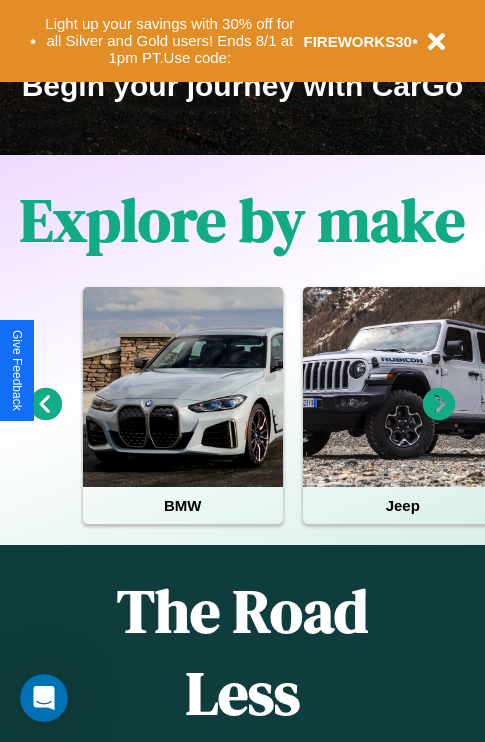 scroll, scrollTop: 308, scrollLeft: 0, axis: vertical 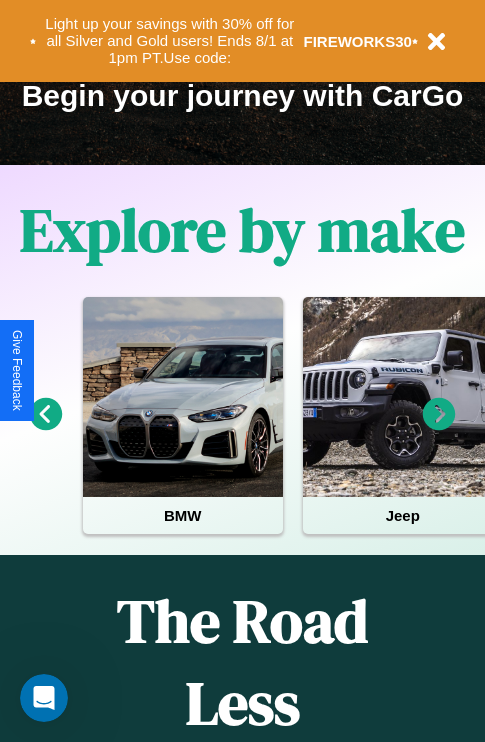 click 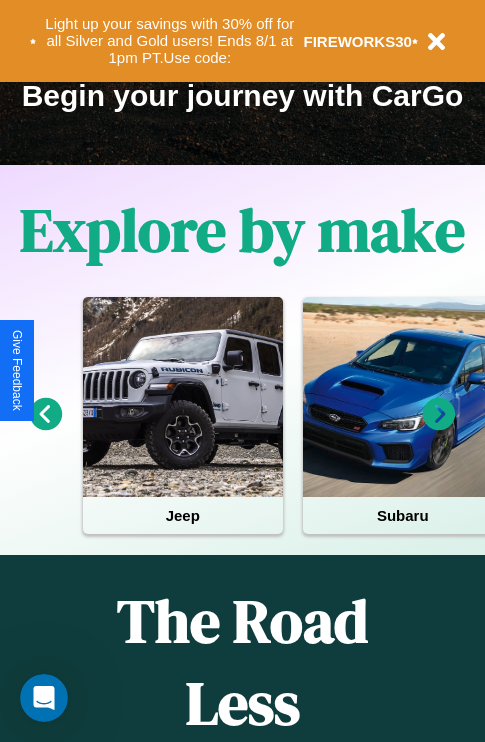 click 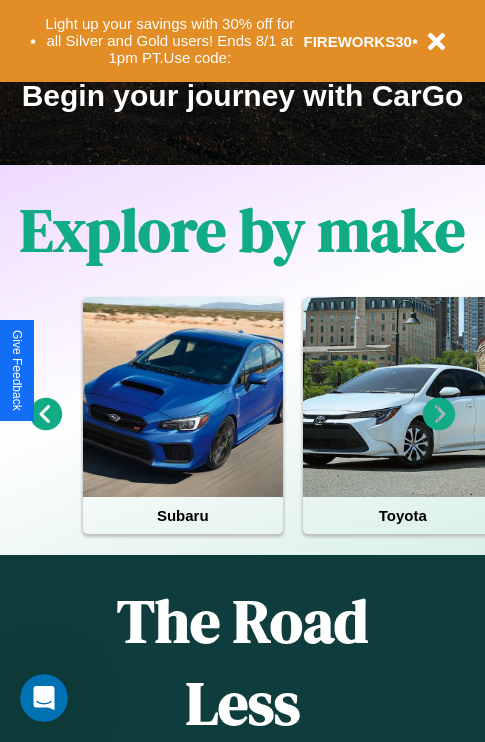 click 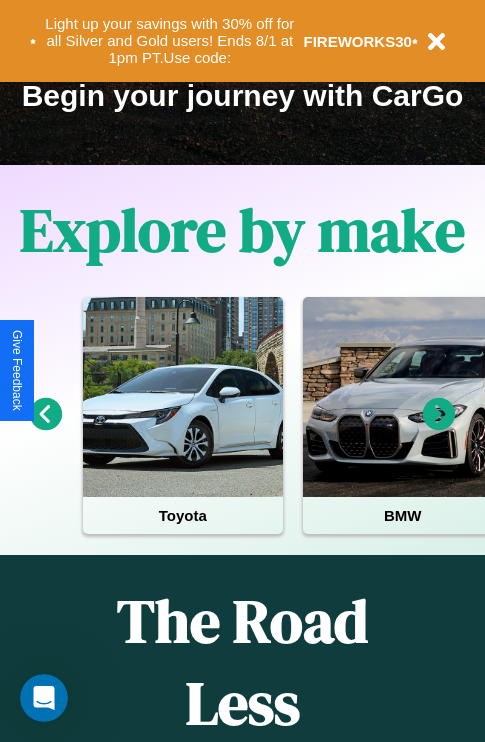 click 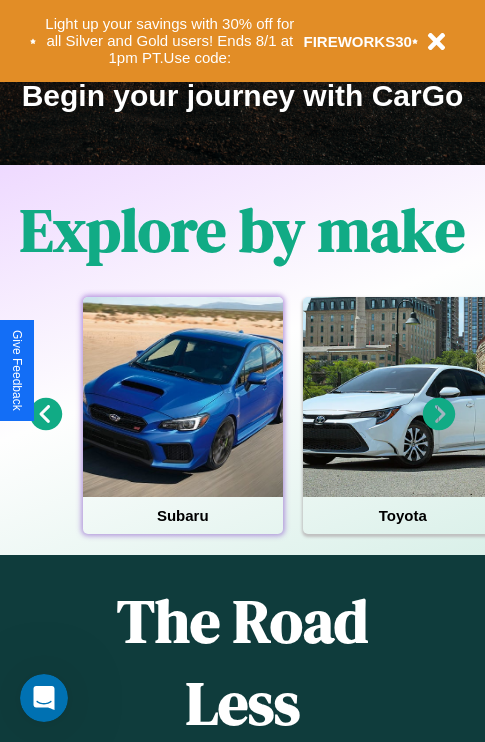 click at bounding box center (183, 397) 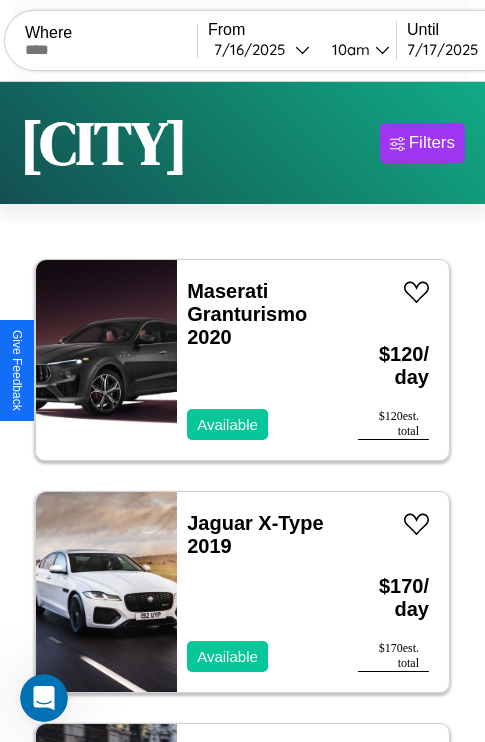 scroll, scrollTop: 95, scrollLeft: 0, axis: vertical 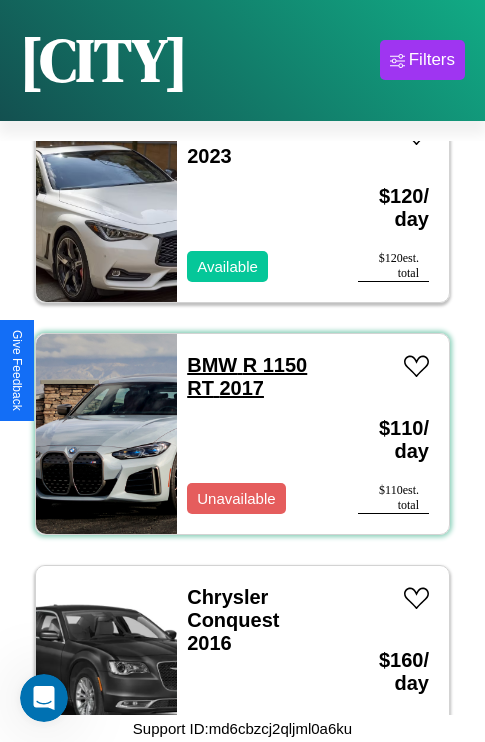 click on "BMW   R 1150 RT   2017" at bounding box center (247, 376) 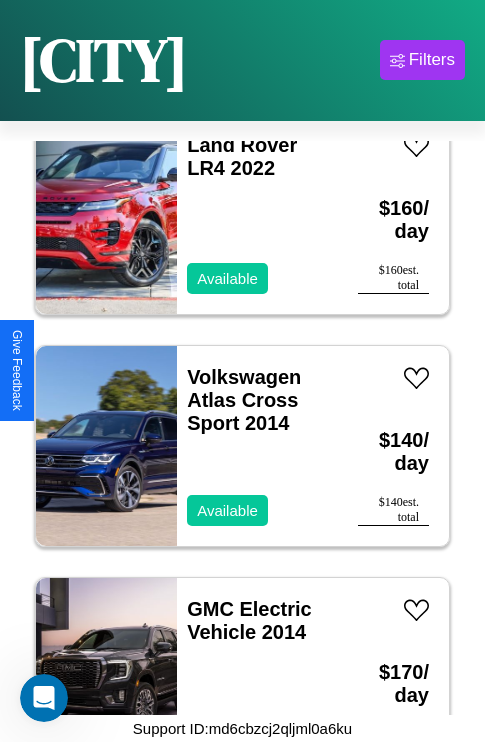scroll, scrollTop: 23507, scrollLeft: 0, axis: vertical 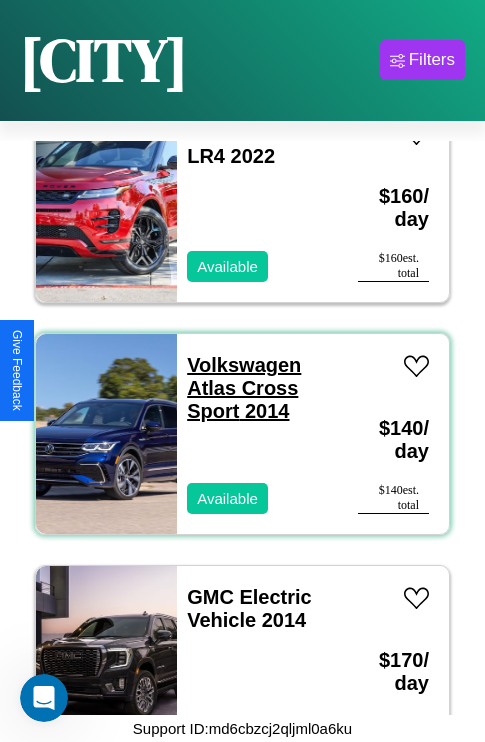 click on "Volkswagen   Atlas Cross Sport   2014" at bounding box center [244, 388] 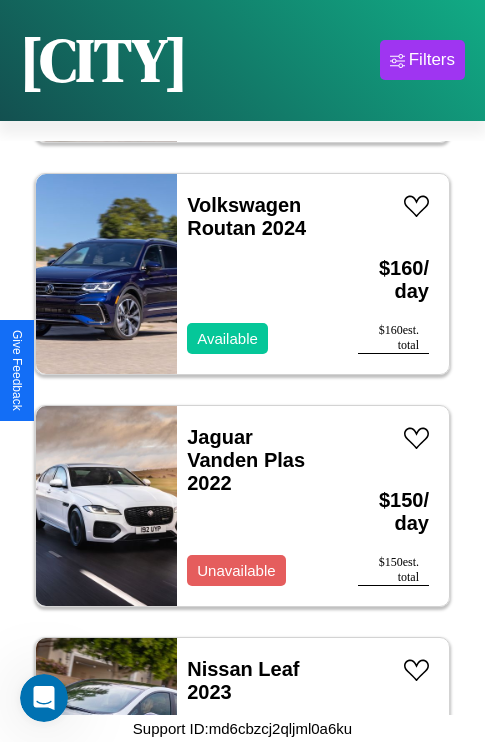 scroll, scrollTop: 32862, scrollLeft: 0, axis: vertical 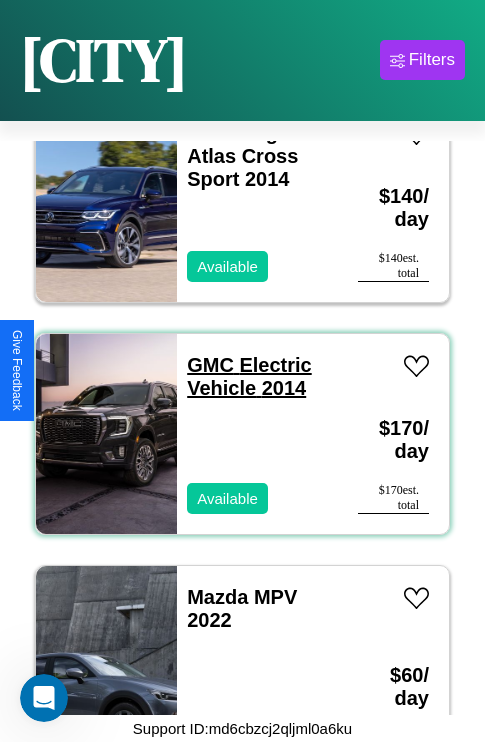 click on "GMC   Electric Vehicle   2014" at bounding box center [249, 376] 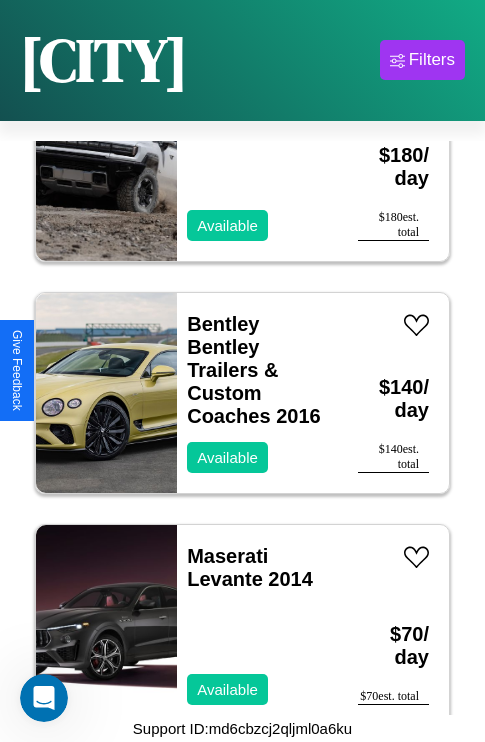 scroll, scrollTop: 14227, scrollLeft: 0, axis: vertical 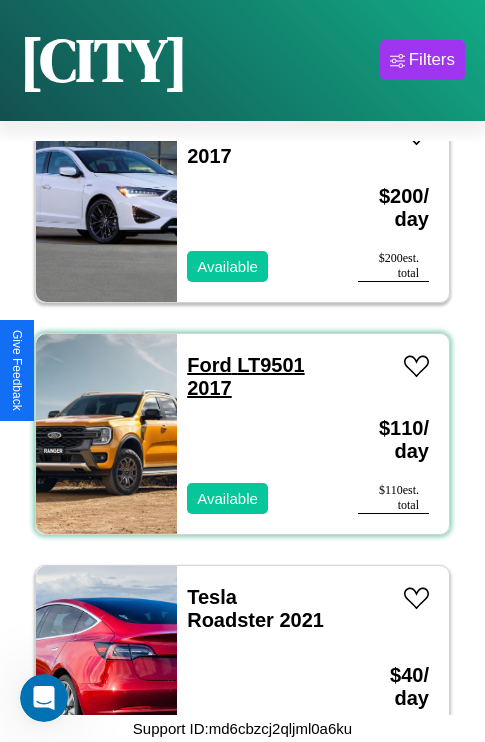click on "Ford   LT9501   2017" at bounding box center [245, 376] 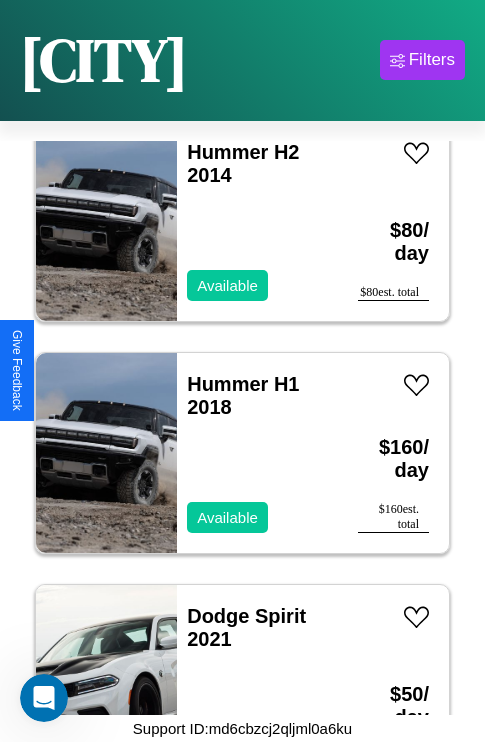 scroll, scrollTop: 18635, scrollLeft: 0, axis: vertical 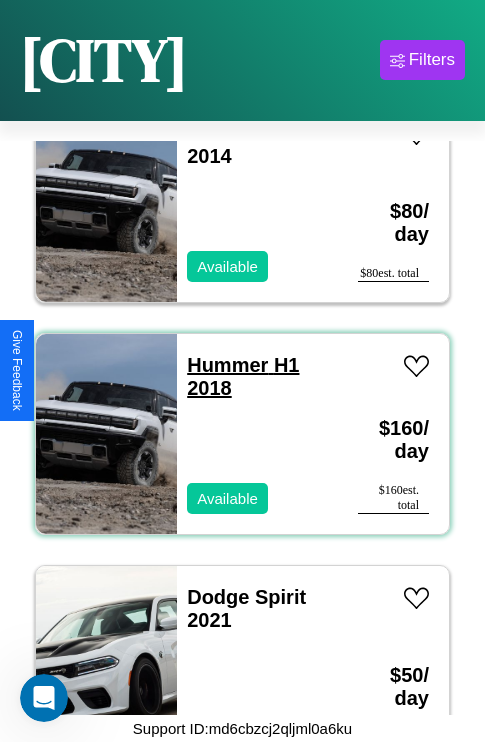 click on "Hummer   H1   2018" at bounding box center [243, 376] 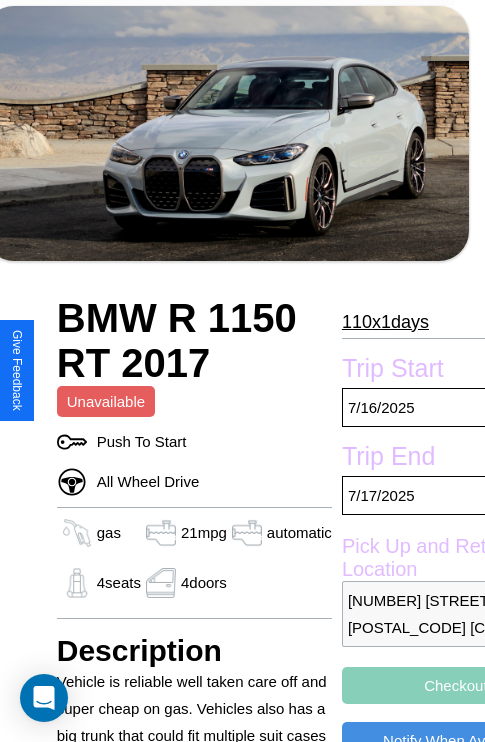 scroll, scrollTop: 390, scrollLeft: 84, axis: both 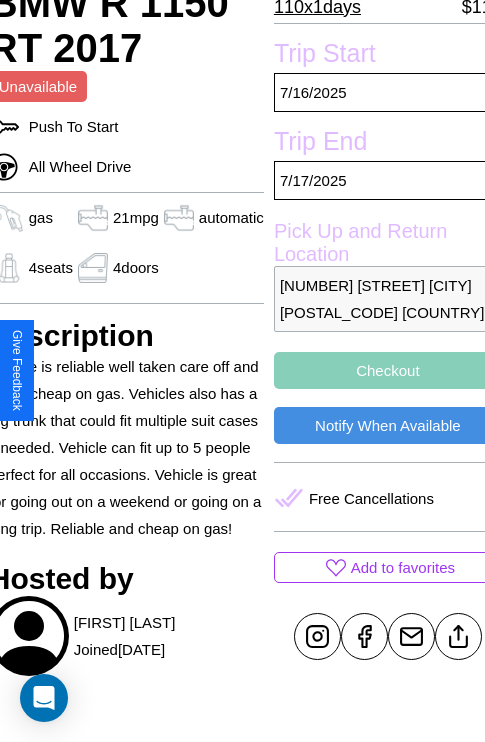click on "Checkout" at bounding box center (388, 370) 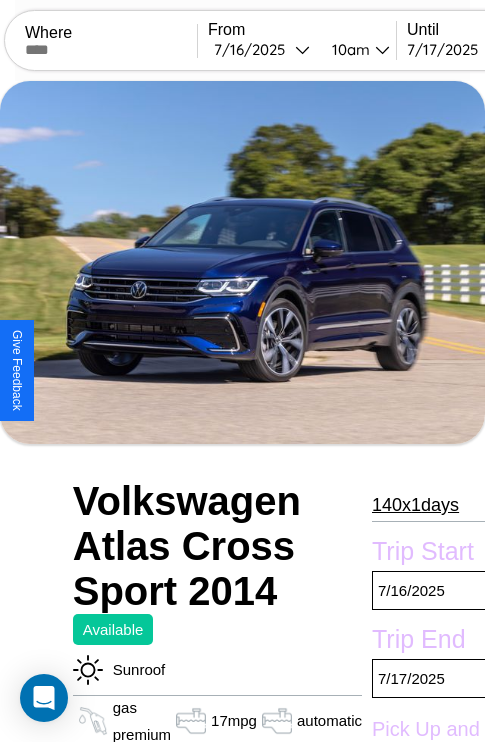 scroll, scrollTop: 498, scrollLeft: 107, axis: both 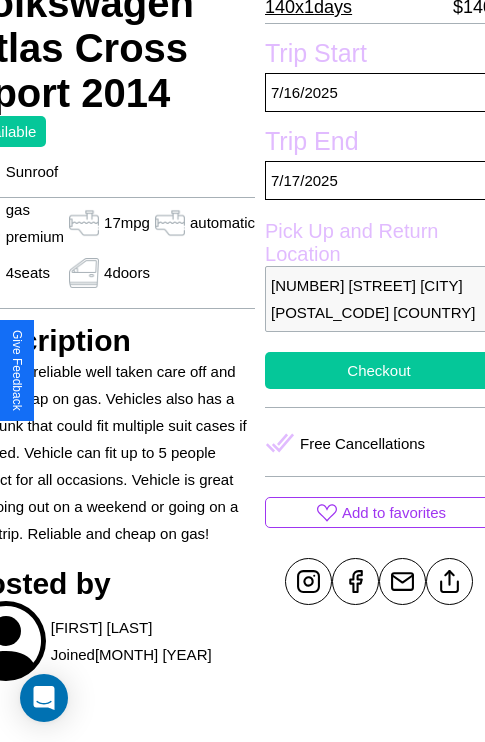 click on "Checkout" at bounding box center (379, 370) 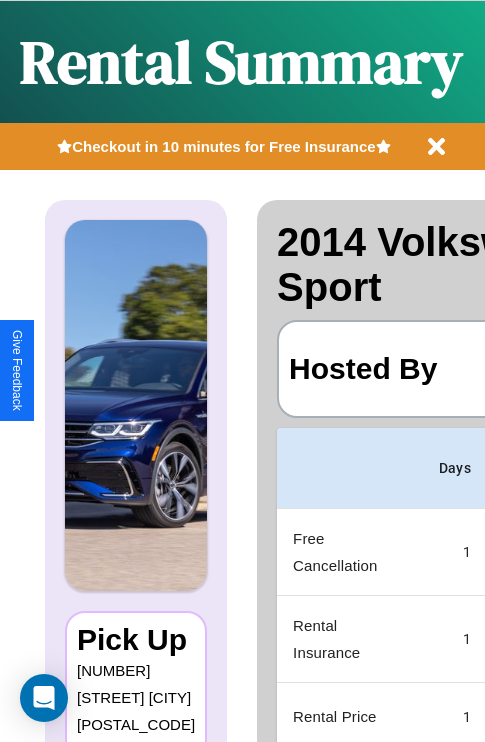 scroll, scrollTop: 0, scrollLeft: 378, axis: horizontal 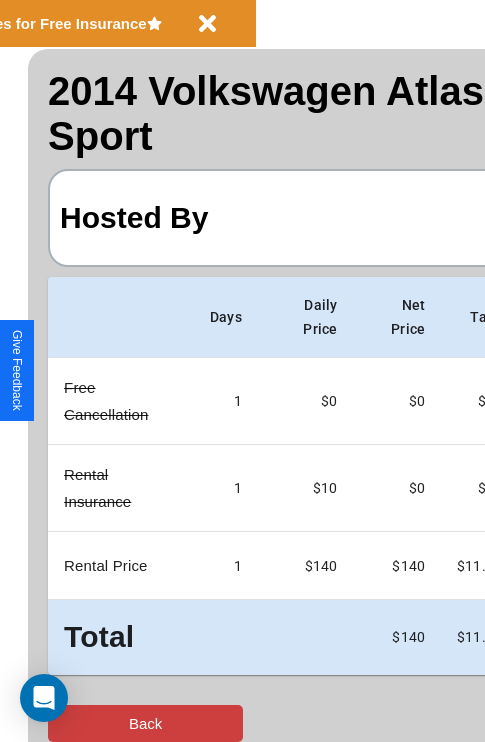 click on "Back" at bounding box center (145, 723) 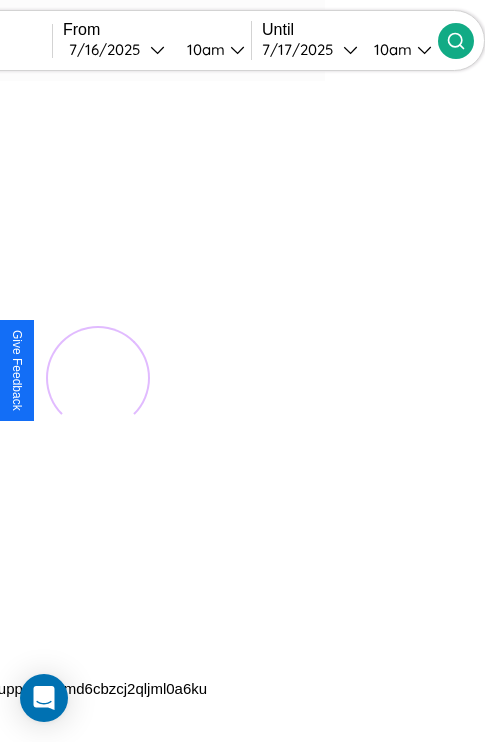 scroll, scrollTop: 0, scrollLeft: 0, axis: both 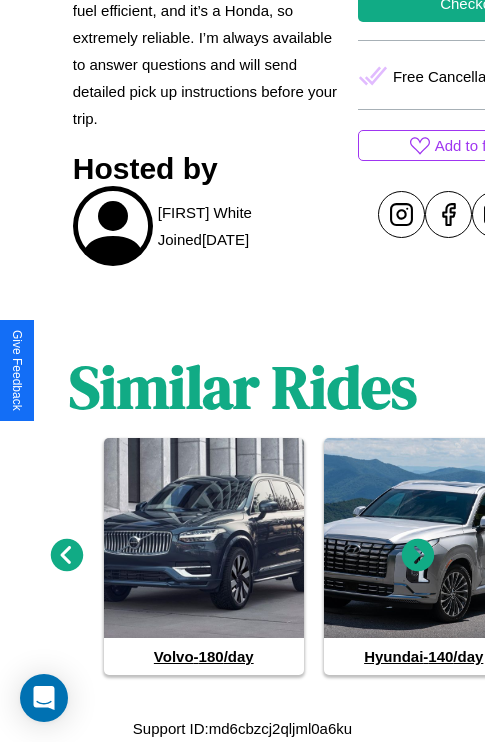 click 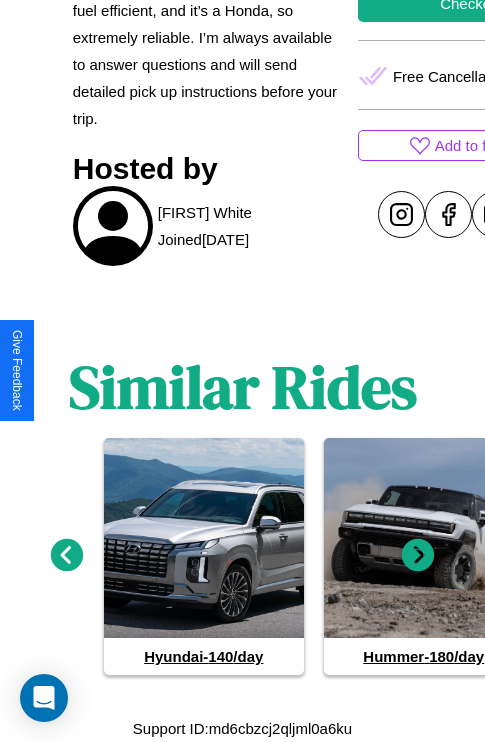 click 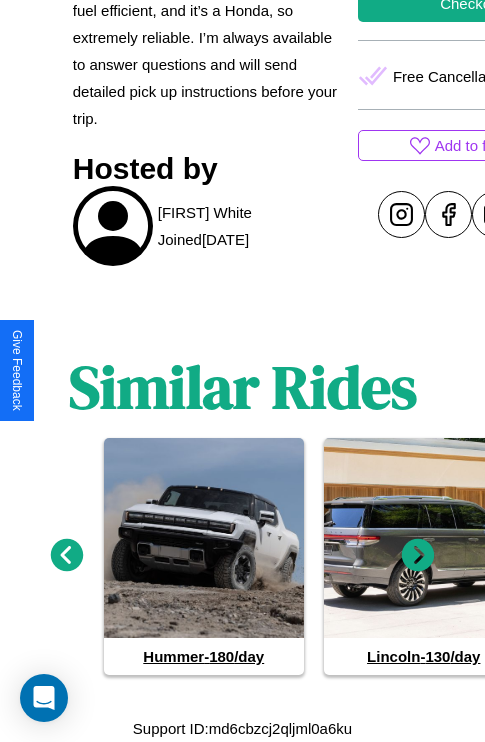 click 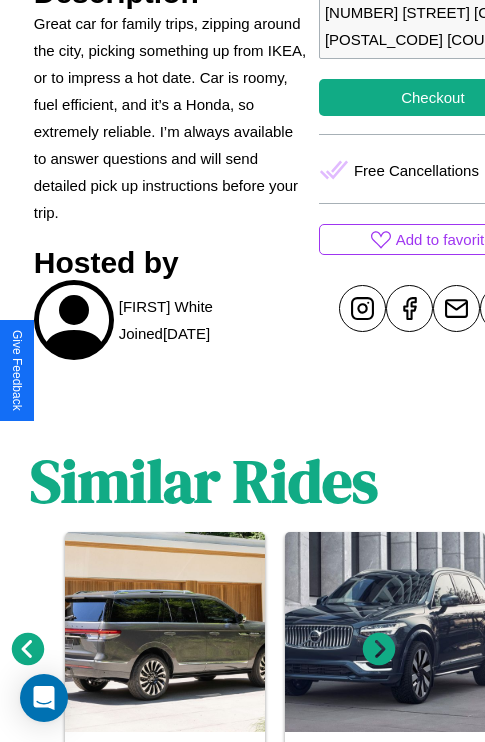 scroll, scrollTop: 709, scrollLeft: 64, axis: both 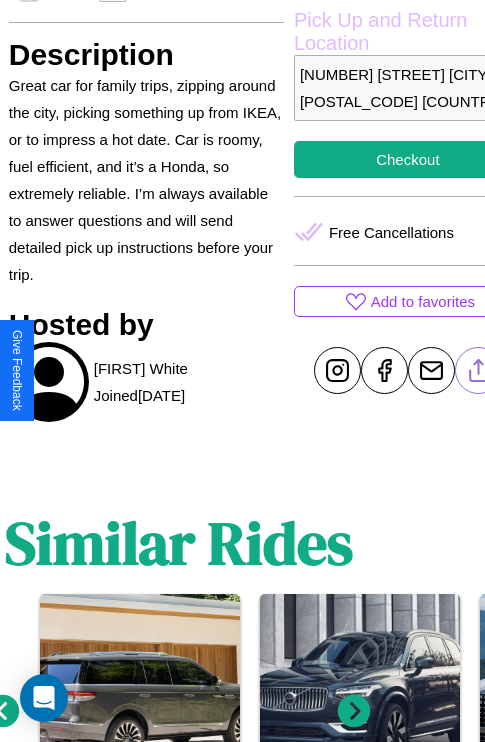 click 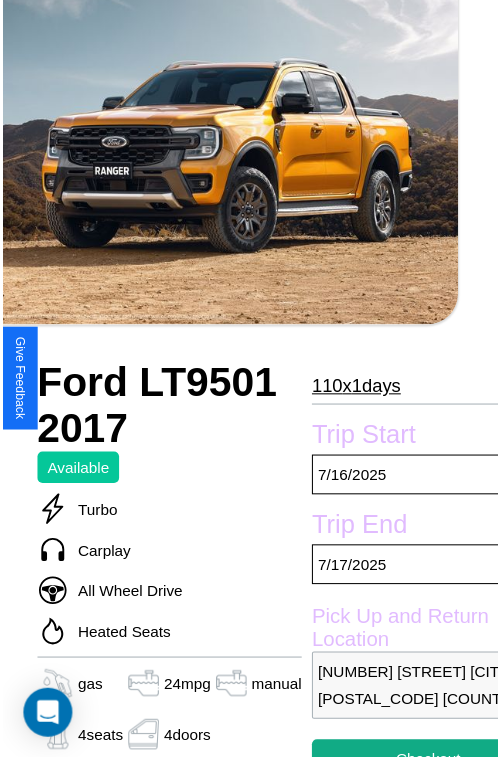 scroll, scrollTop: 219, scrollLeft: 68, axis: both 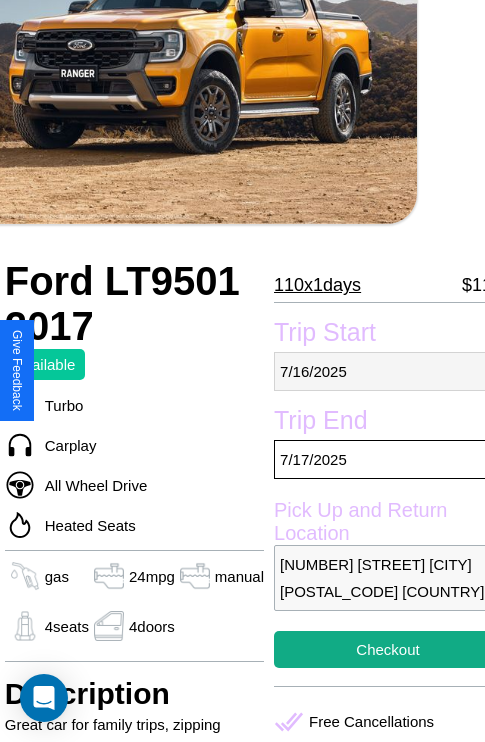 click on "7 / 16 / 2025" at bounding box center (388, 371) 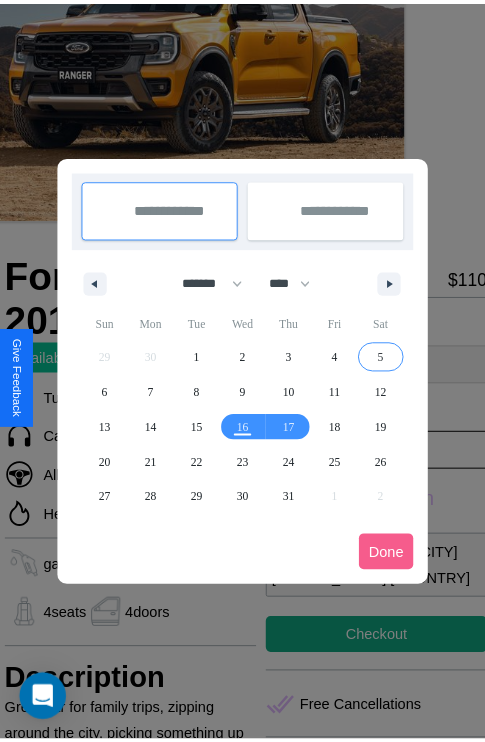 scroll, scrollTop: 0, scrollLeft: 68, axis: horizontal 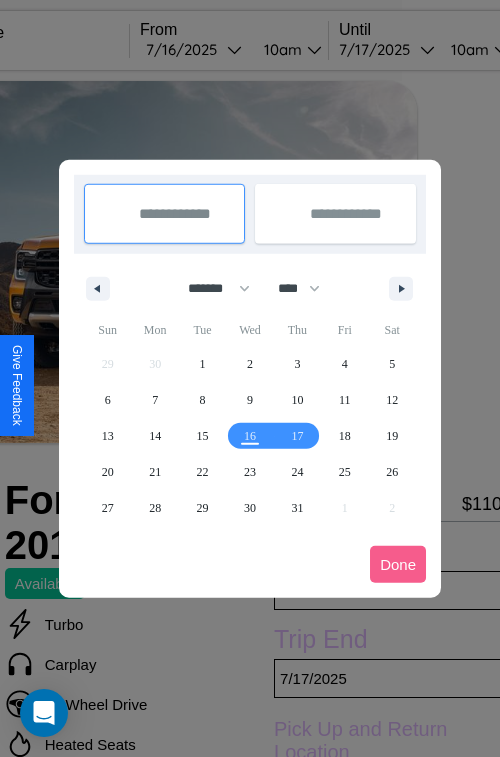 click at bounding box center [250, 378] 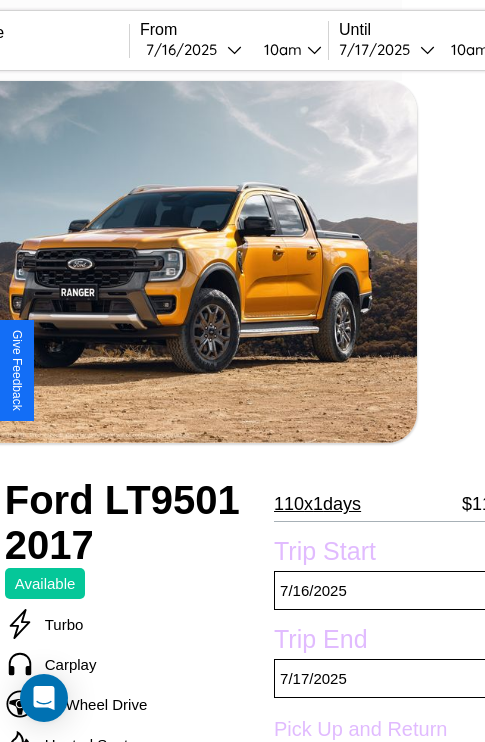 scroll, scrollTop: 133, scrollLeft: 68, axis: both 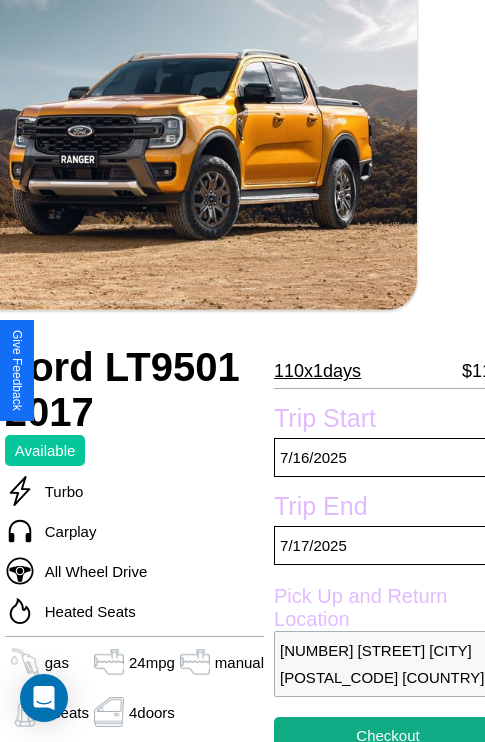 click on "110  x  1  days" at bounding box center [317, 371] 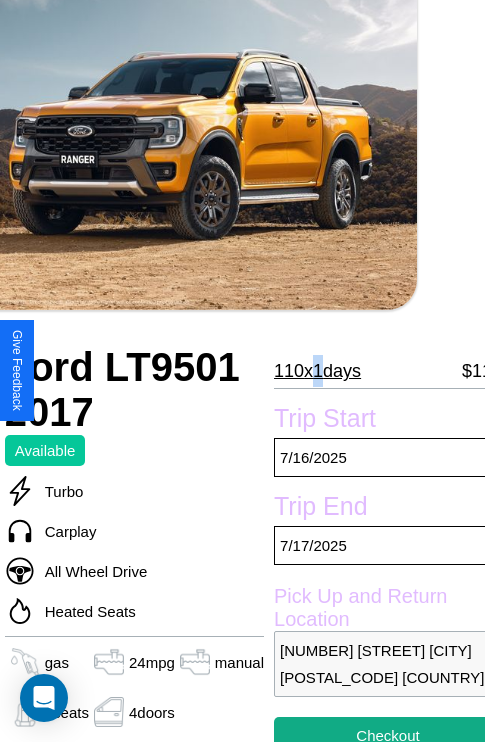 click on "110  x  1  days" at bounding box center (317, 371) 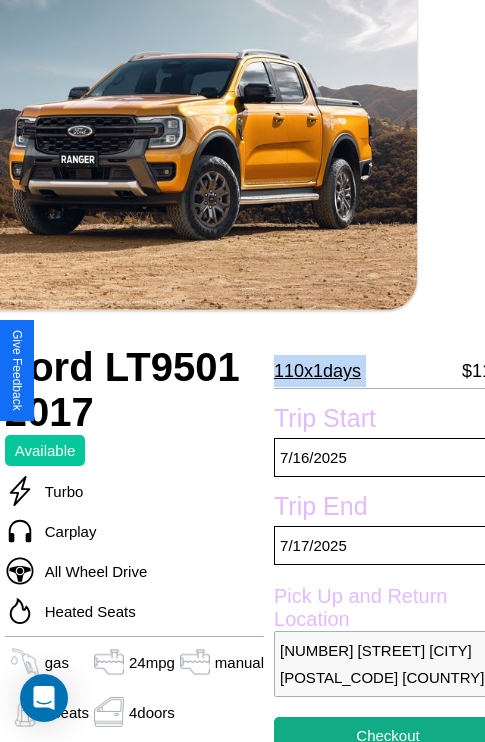 click on "110  x  1  days" at bounding box center (317, 371) 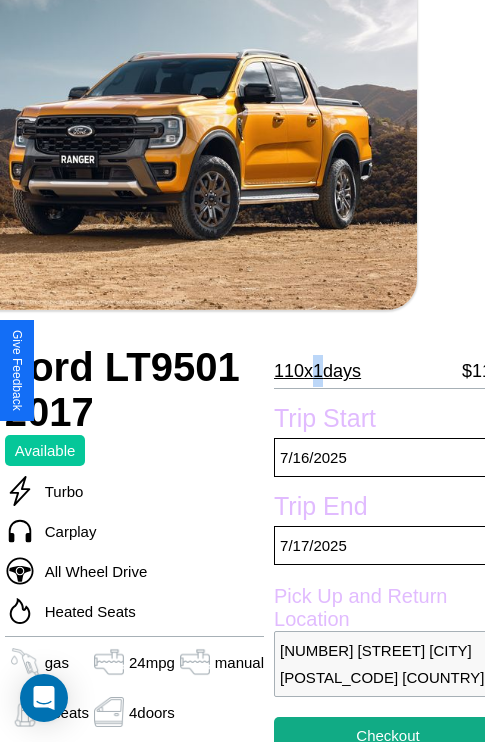 click on "110  x  1  days" at bounding box center [317, 371] 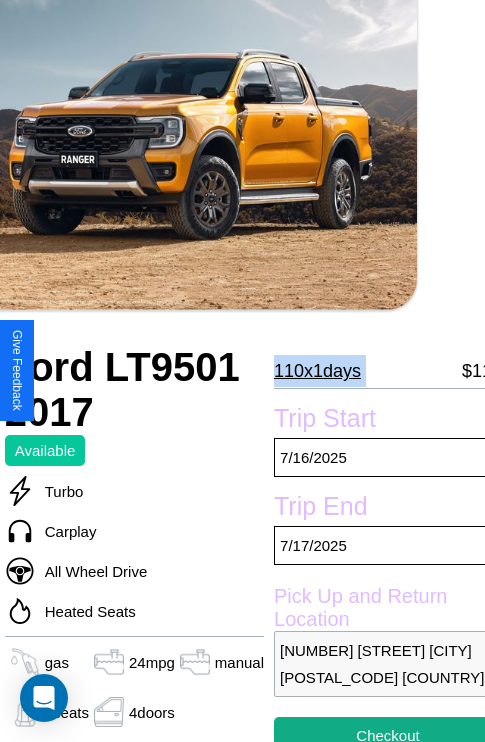 click on "110  x  1  days" at bounding box center (317, 371) 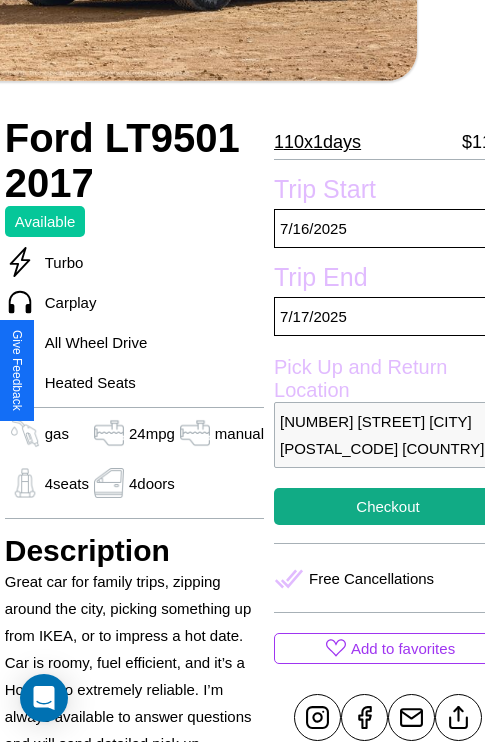 scroll, scrollTop: 497, scrollLeft: 68, axis: both 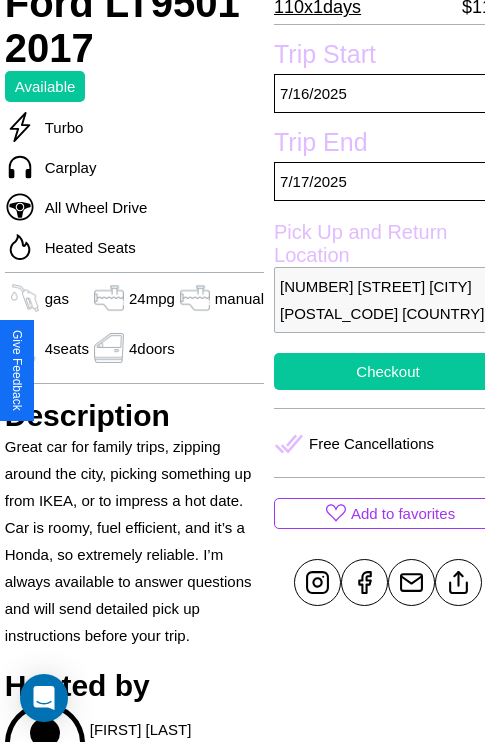 click on "Checkout" at bounding box center [388, 371] 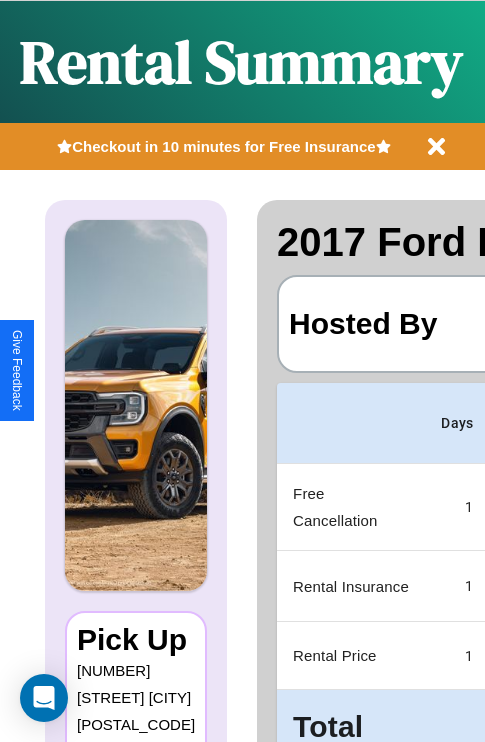 scroll, scrollTop: 0, scrollLeft: 378, axis: horizontal 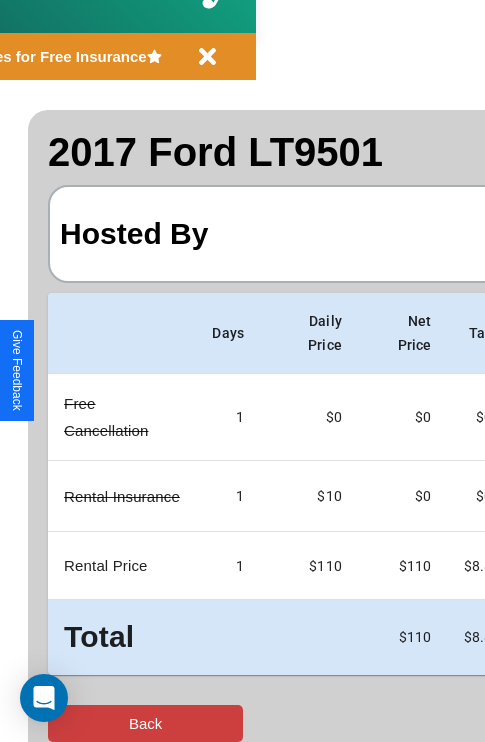 click on "Back" at bounding box center (145, 723) 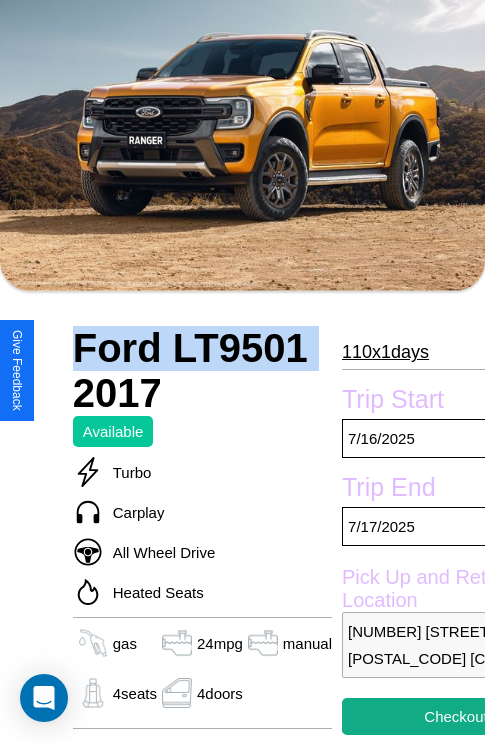 scroll, scrollTop: 133, scrollLeft: 0, axis: vertical 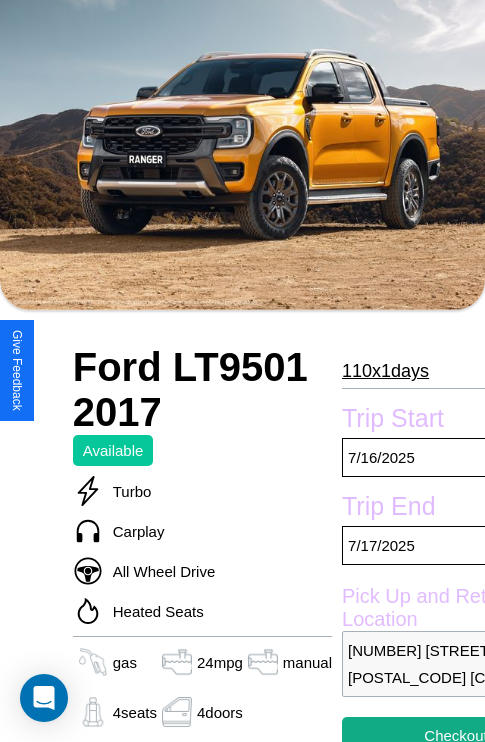 click on "110  x  1  days" at bounding box center [385, 371] 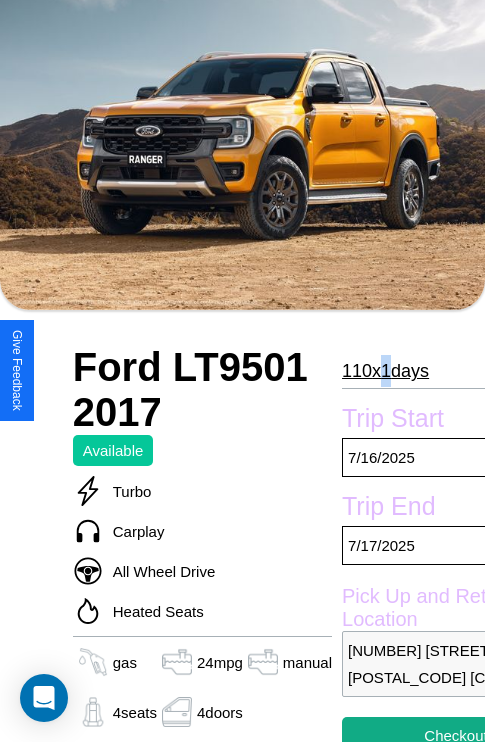 click on "110  x  1  days" at bounding box center [385, 371] 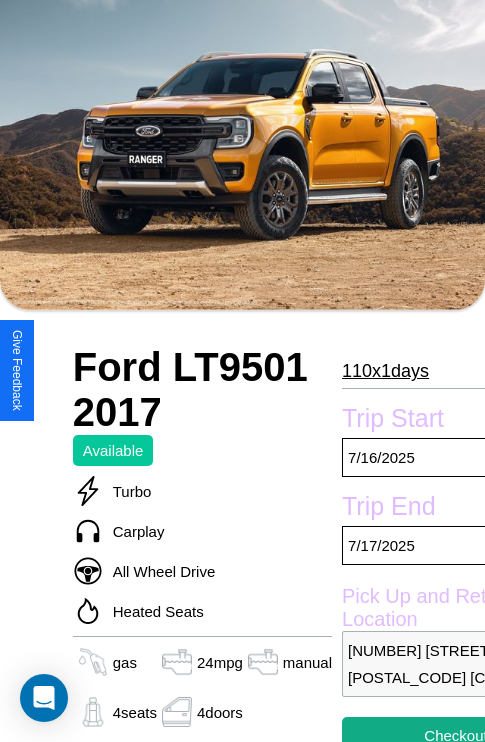 click on "110  x  1  days" at bounding box center (385, 371) 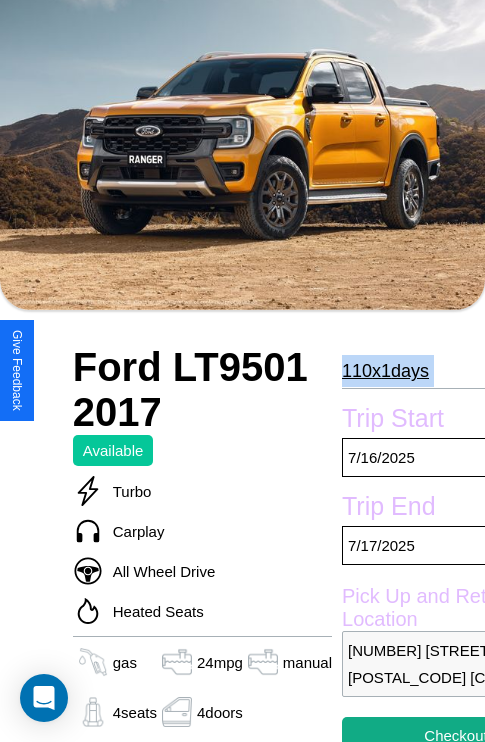 click on "110  x  1  days" at bounding box center [385, 371] 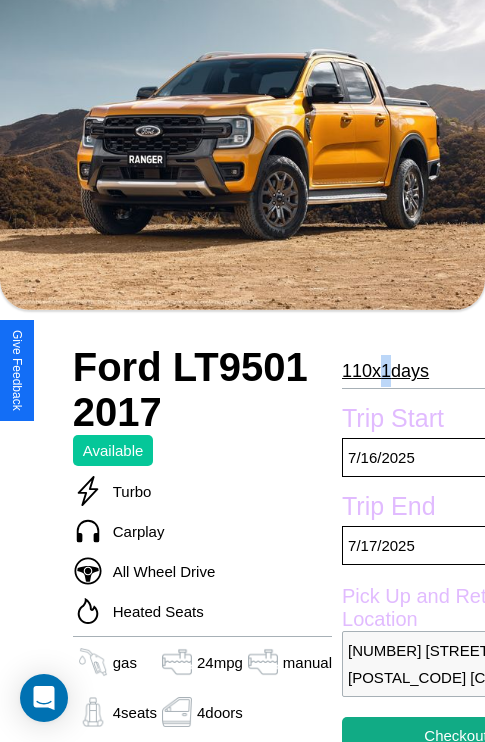 click on "110  x  1  days" at bounding box center (385, 371) 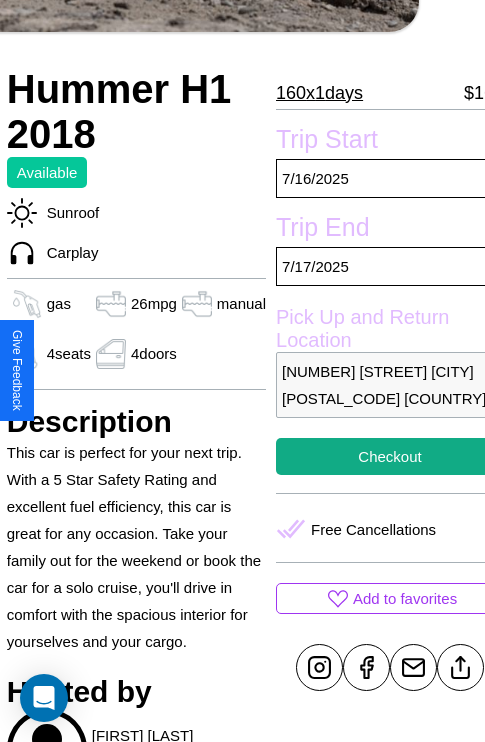 scroll, scrollTop: 426, scrollLeft: 68, axis: both 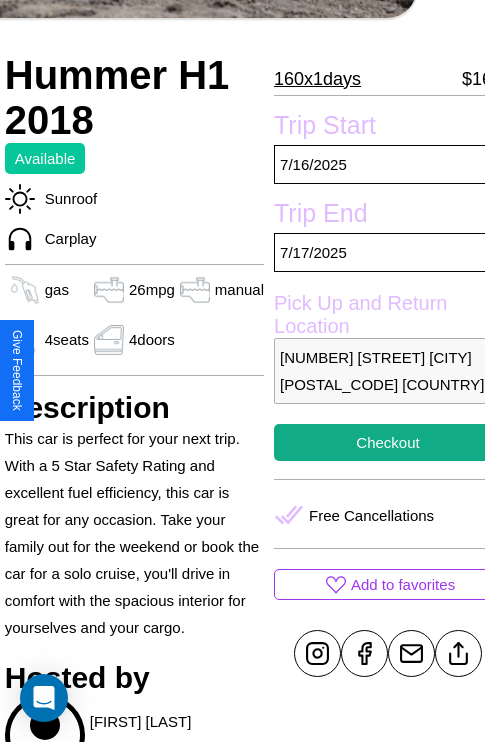 click on "[NUMBER] [STREET] [CITY] [POSTAL_CODE] [COUNTRY]" at bounding box center [388, 371] 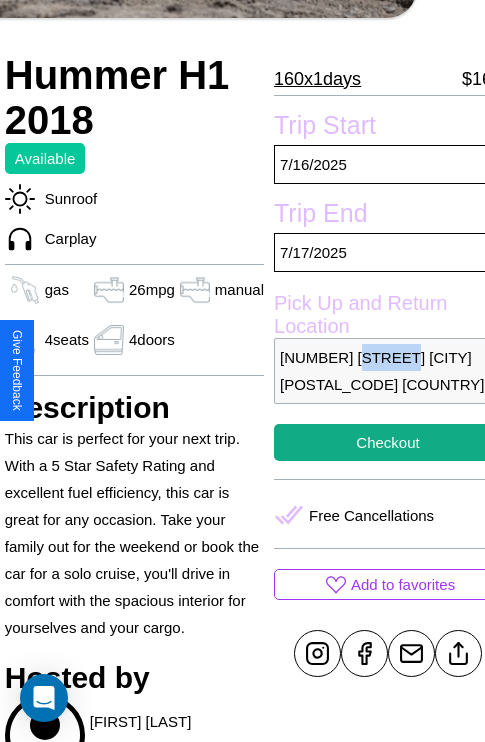 click on "[NUMBER] [STREET] [CITY] [POSTAL_CODE] [COUNTRY]" at bounding box center (388, 371) 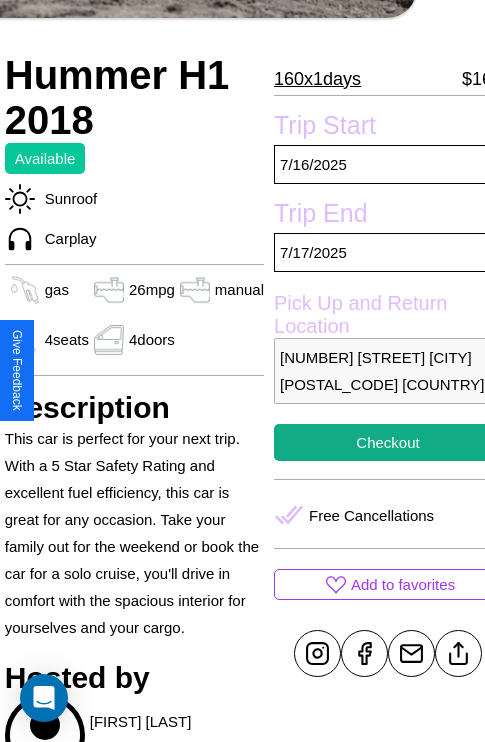 click on "[NUMBER] [STREET] [CITY] [POSTAL_CODE] [COUNTRY]" at bounding box center [388, 371] 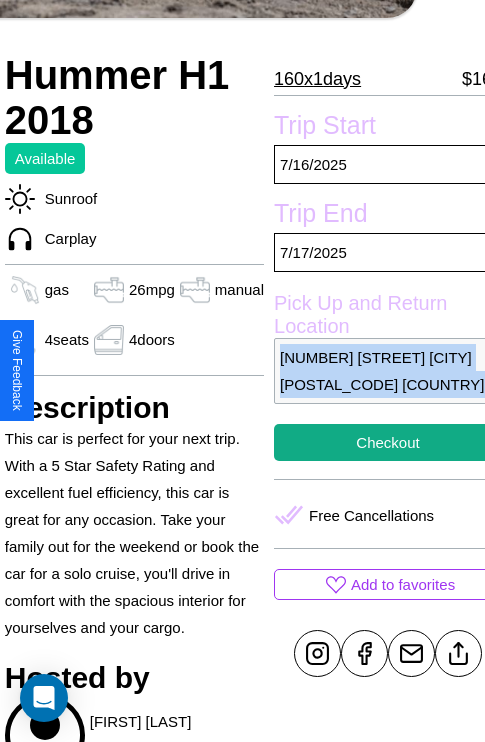 click on "[NUMBER] [STREET] [CITY] [POSTAL_CODE] [COUNTRY]" at bounding box center [388, 371] 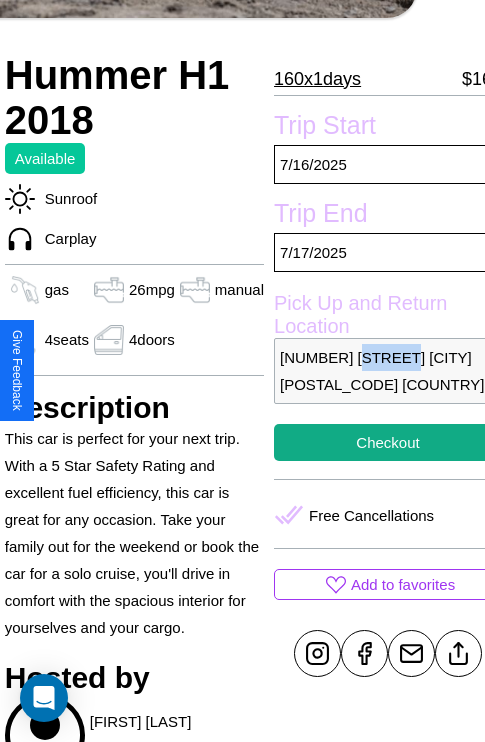click on "[NUMBER] [STREET] [CITY] [POSTAL_CODE] [COUNTRY]" at bounding box center (388, 371) 